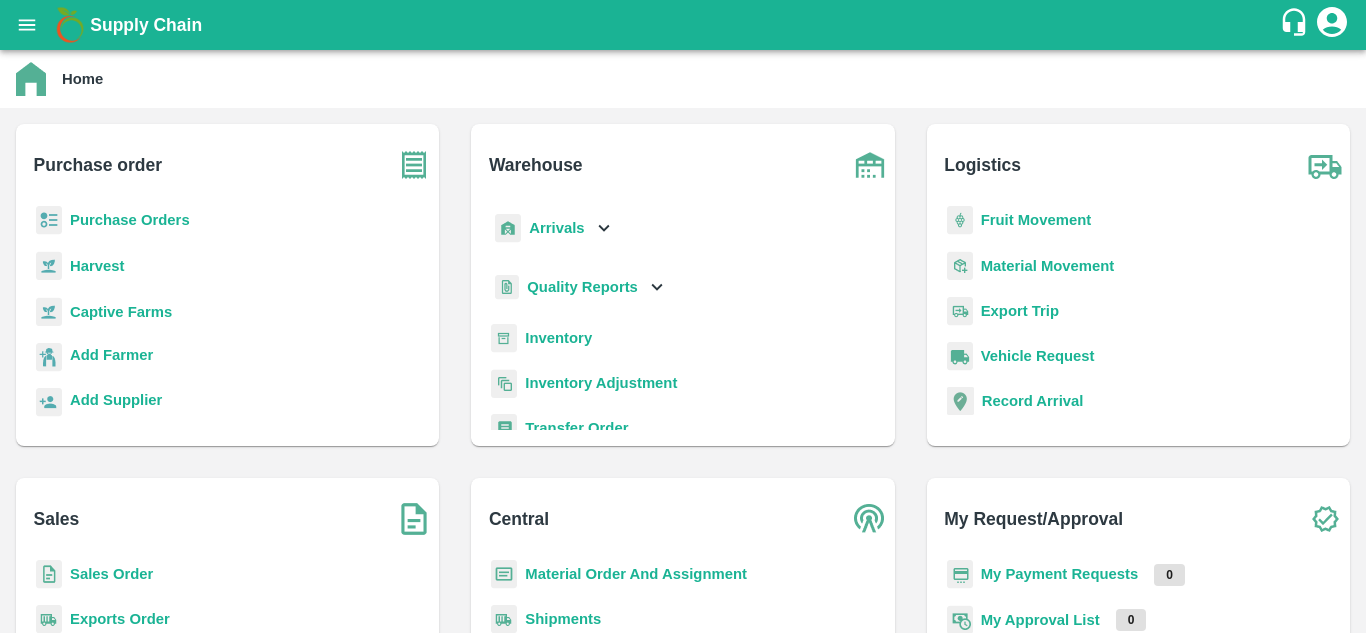 scroll, scrollTop: 0, scrollLeft: 0, axis: both 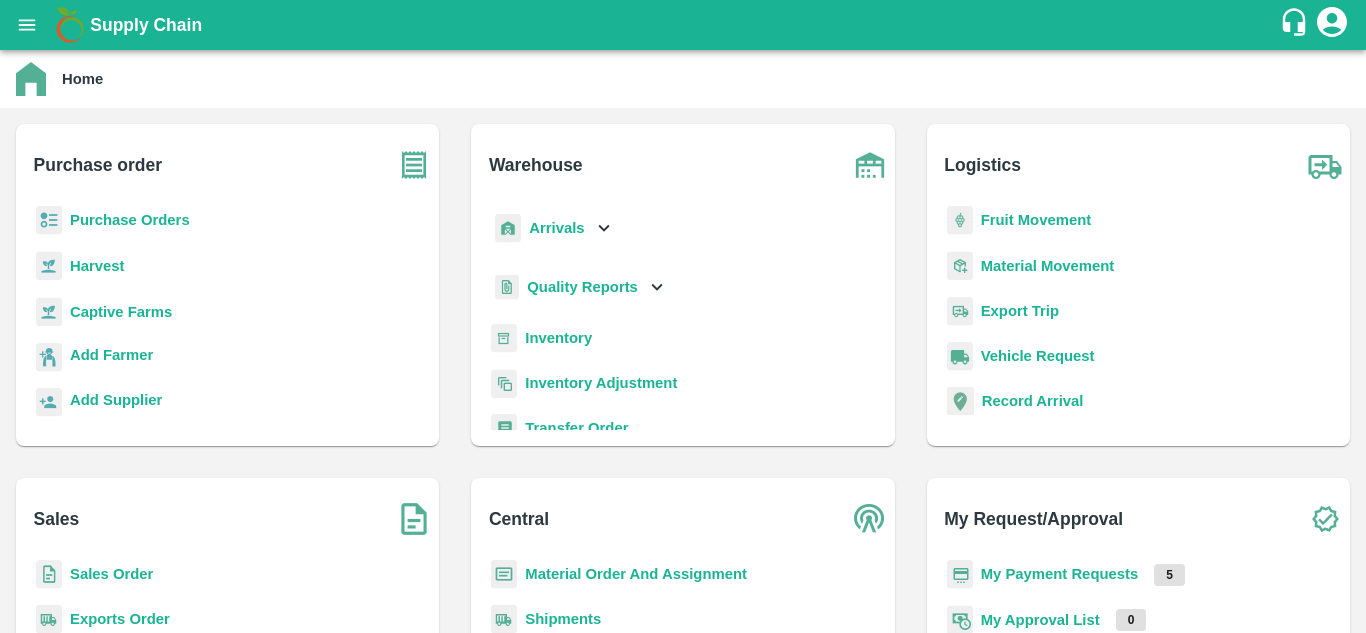 click on "Purchase Orders" at bounding box center [130, 220] 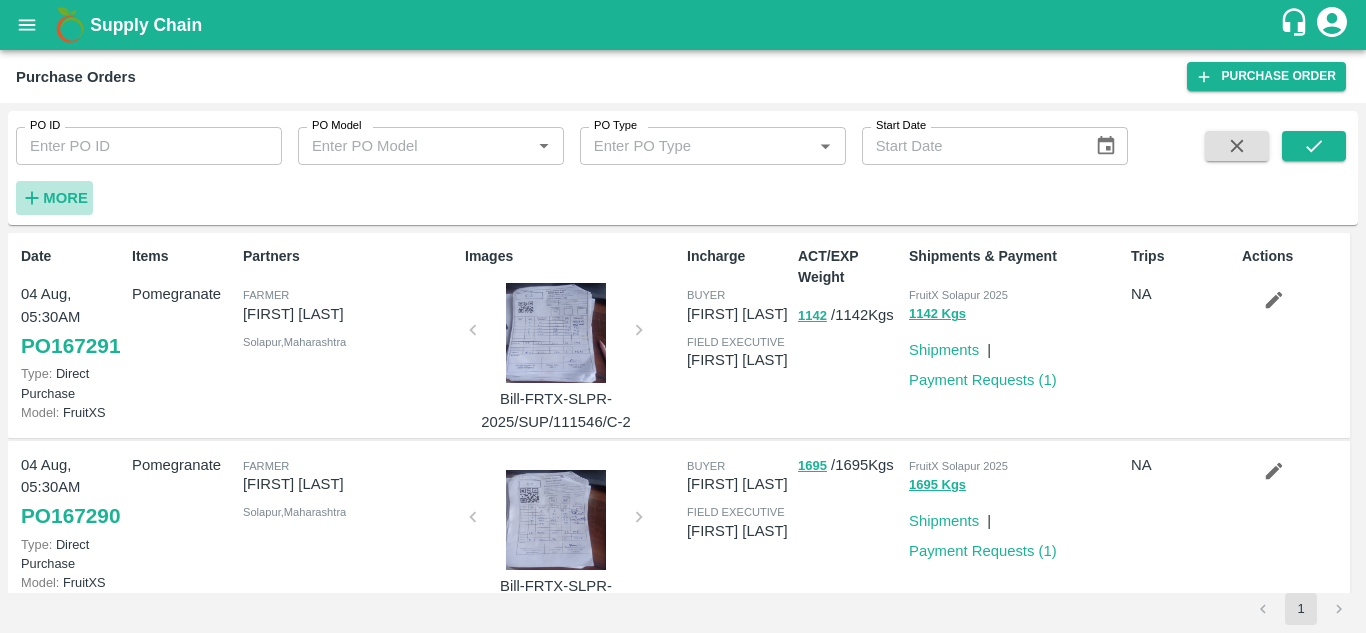 click on "More" at bounding box center [65, 198] 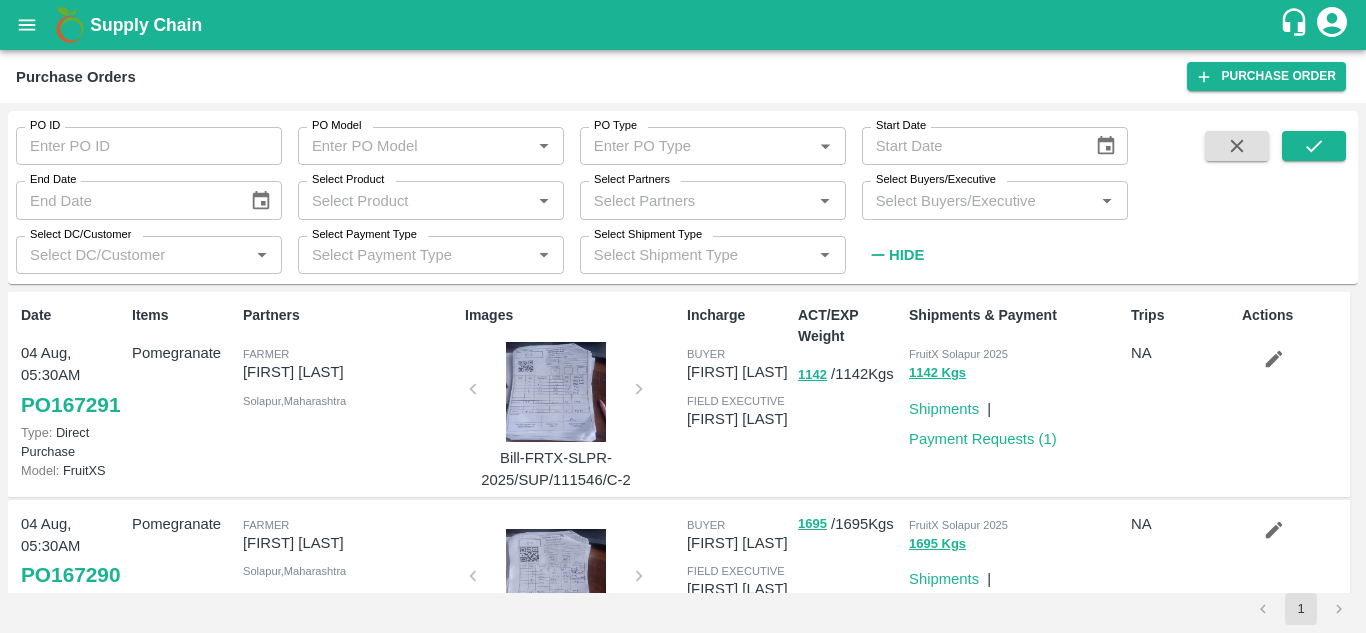 click on "Select Partners   *" at bounding box center (713, 200) 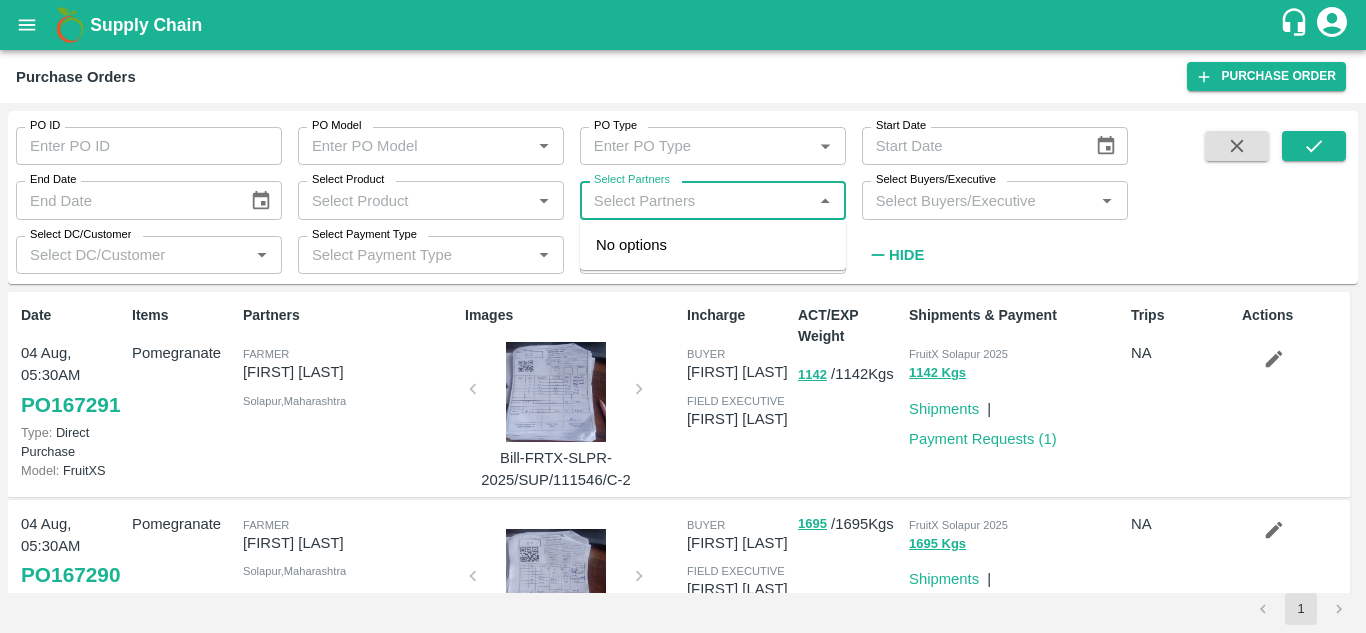 paste on "9850169066" 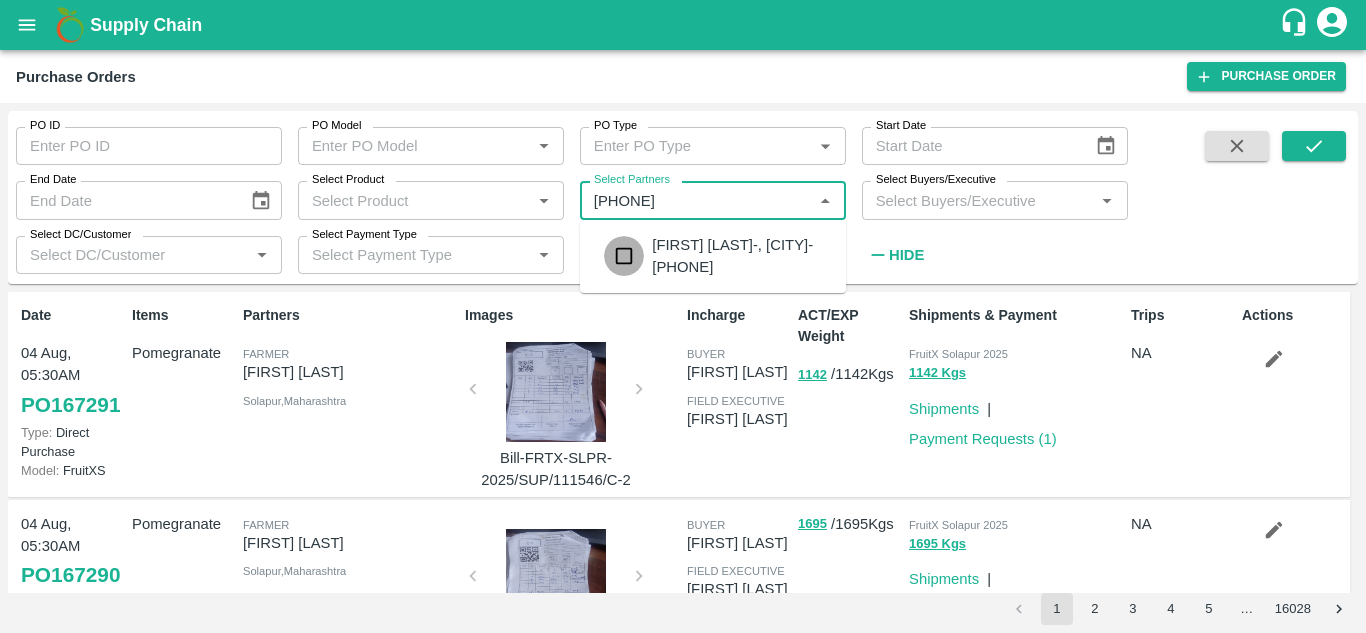 click at bounding box center [624, 256] 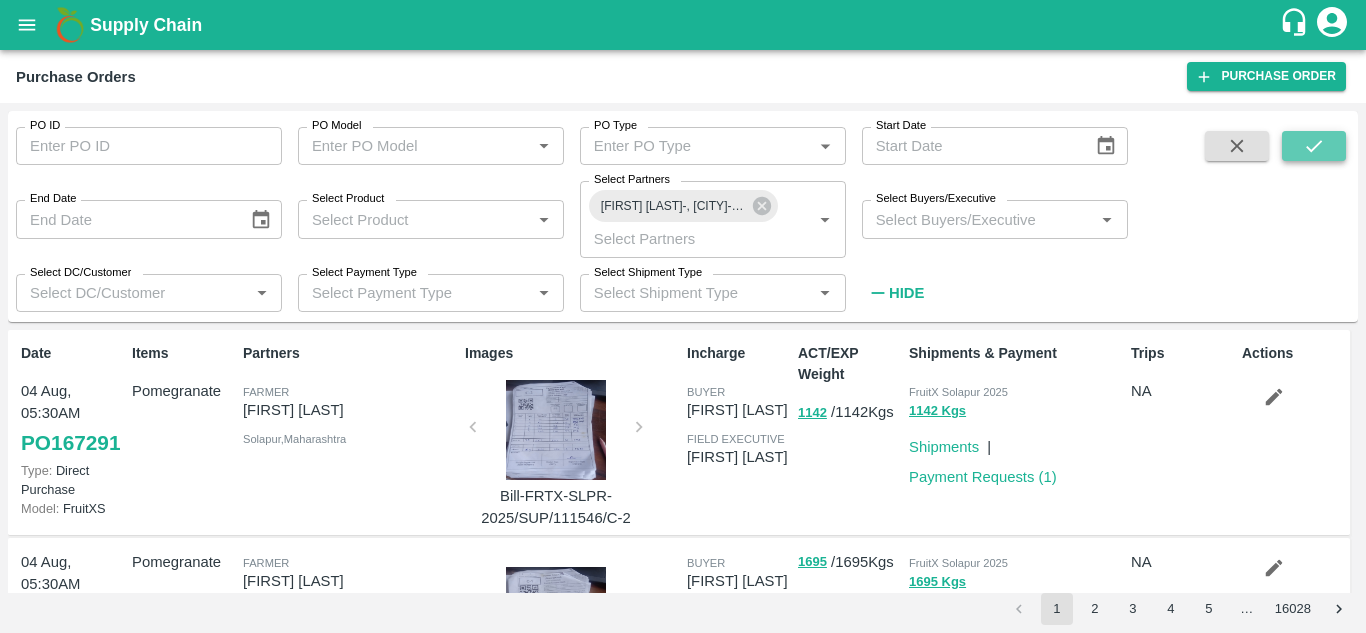 click 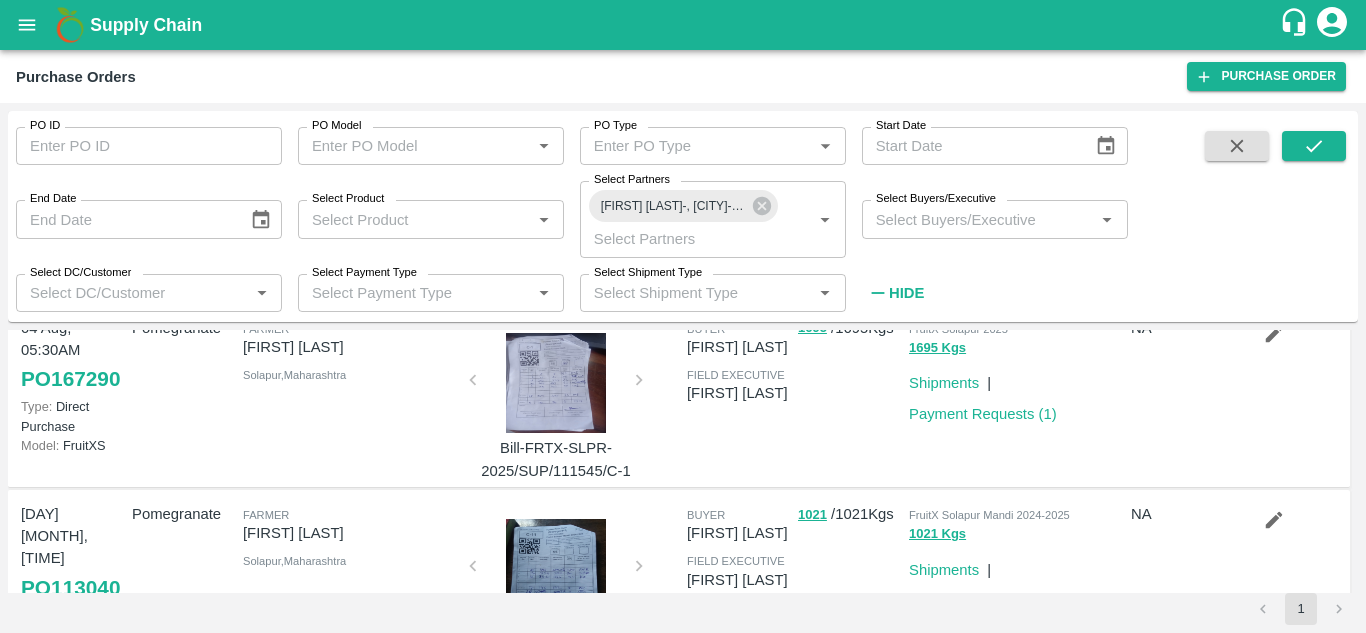scroll, scrollTop: 233, scrollLeft: 0, axis: vertical 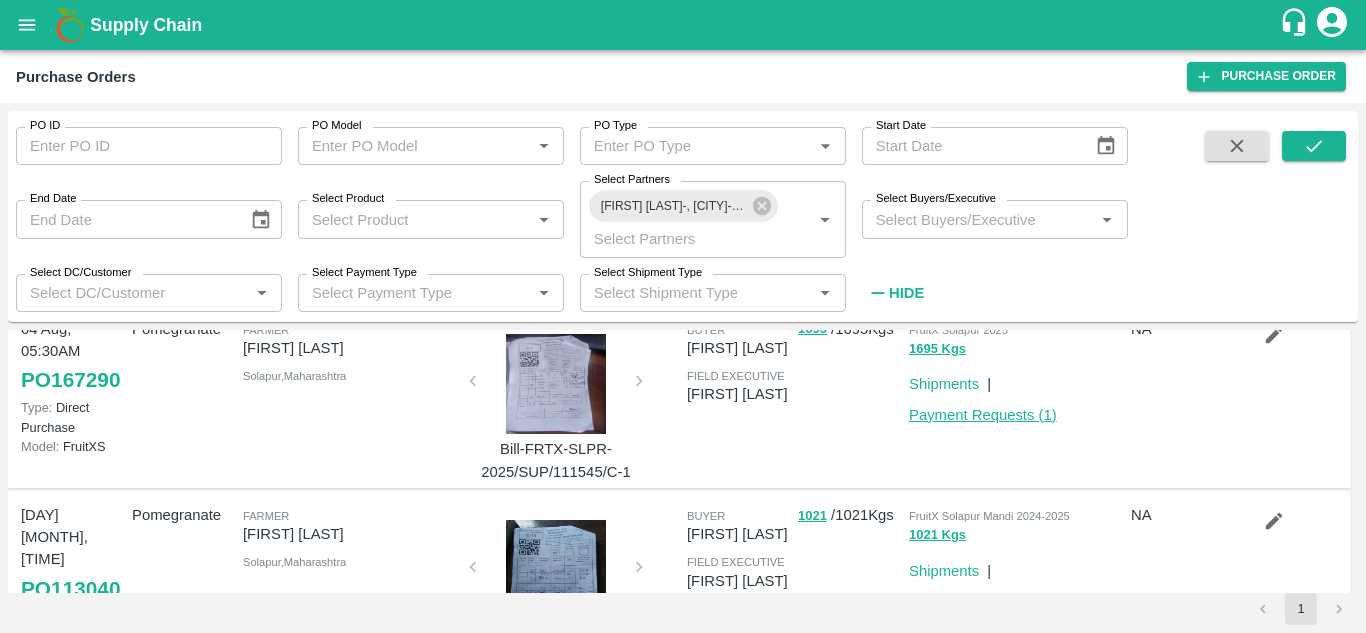 click on "Payment Requests ( 1 )" at bounding box center [983, 415] 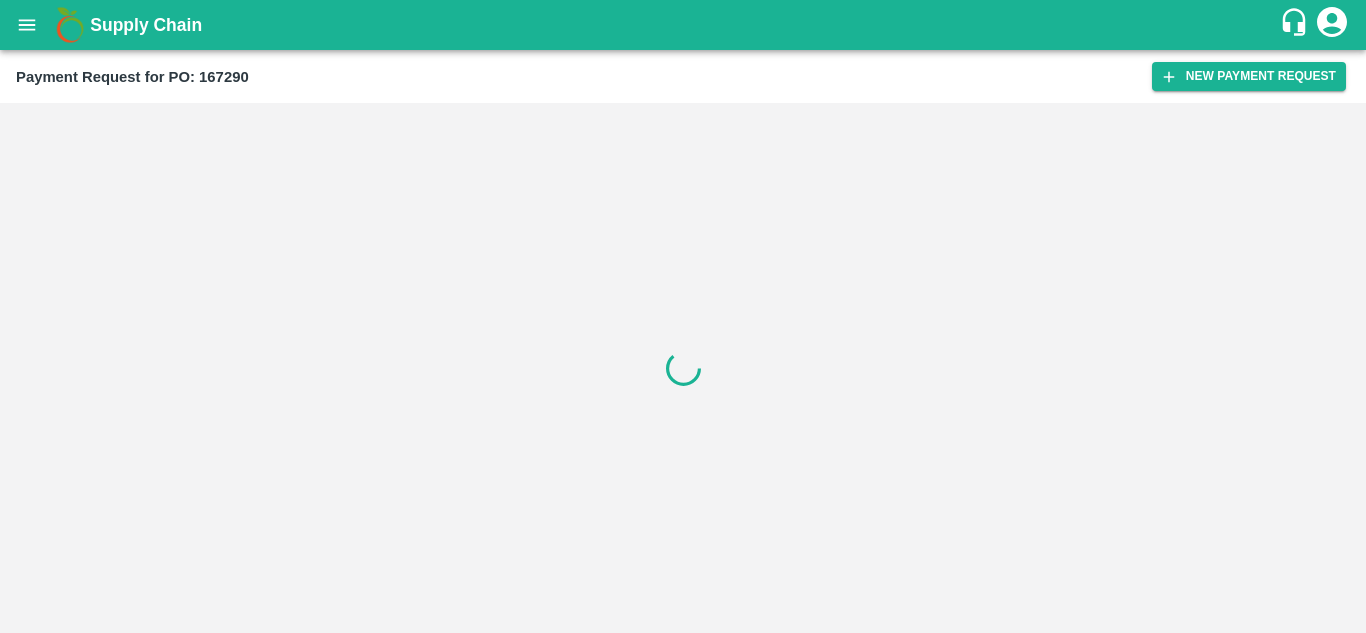 scroll, scrollTop: 0, scrollLeft: 0, axis: both 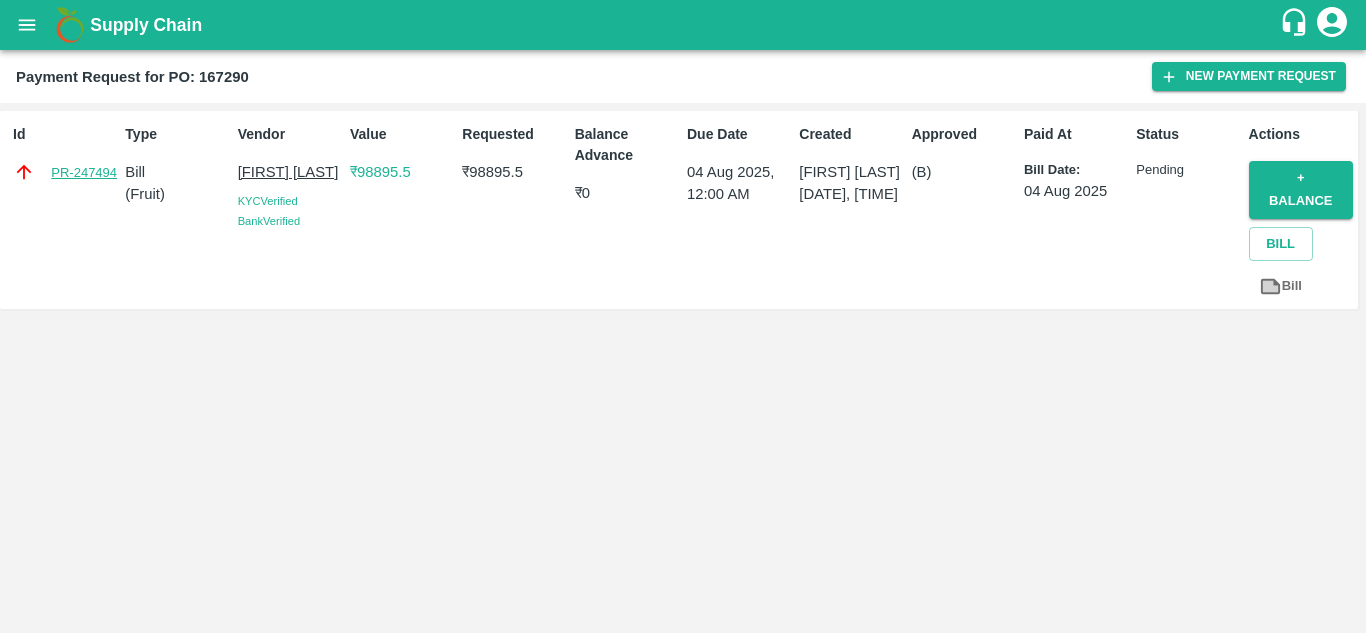 click on "PR-247494" at bounding box center [84, 173] 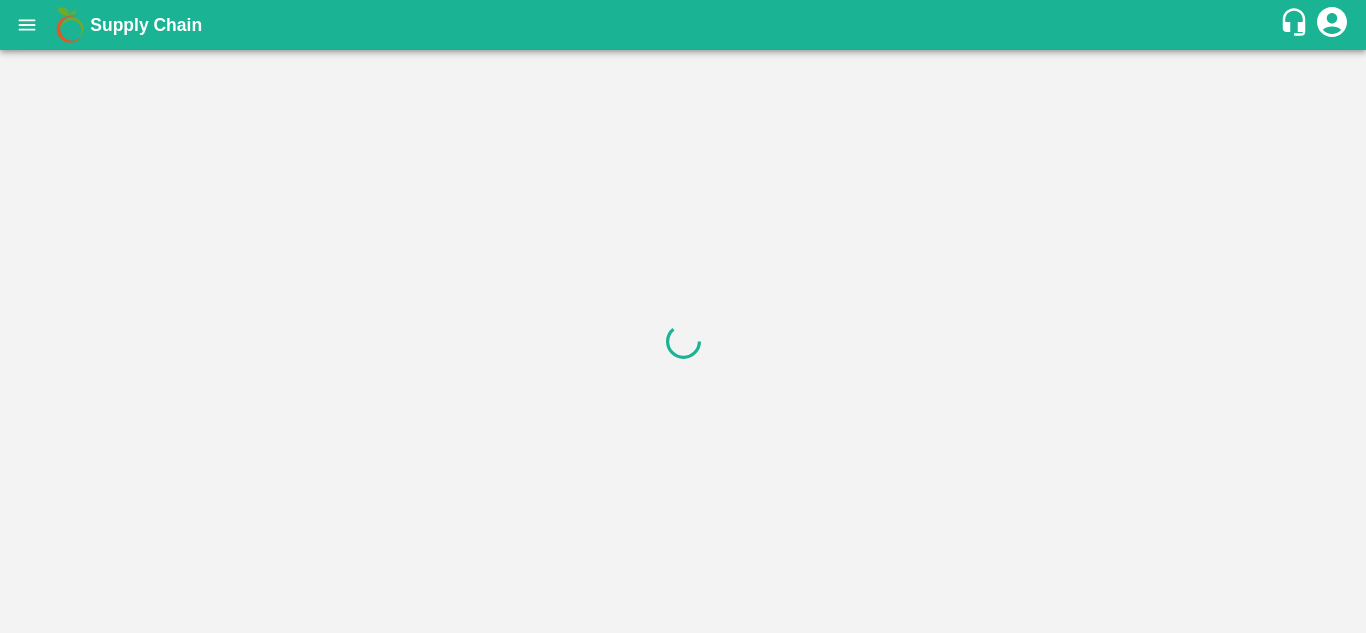 scroll, scrollTop: 0, scrollLeft: 0, axis: both 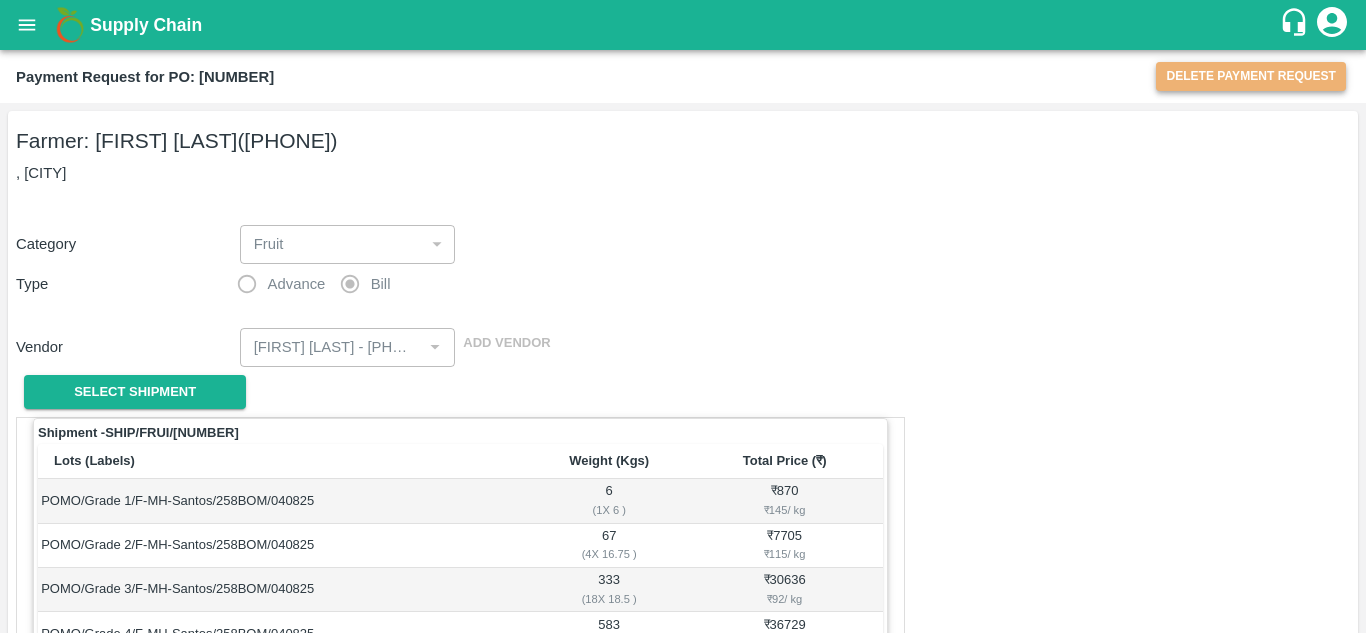 click on "Delete Payment Request" at bounding box center [1251, 76] 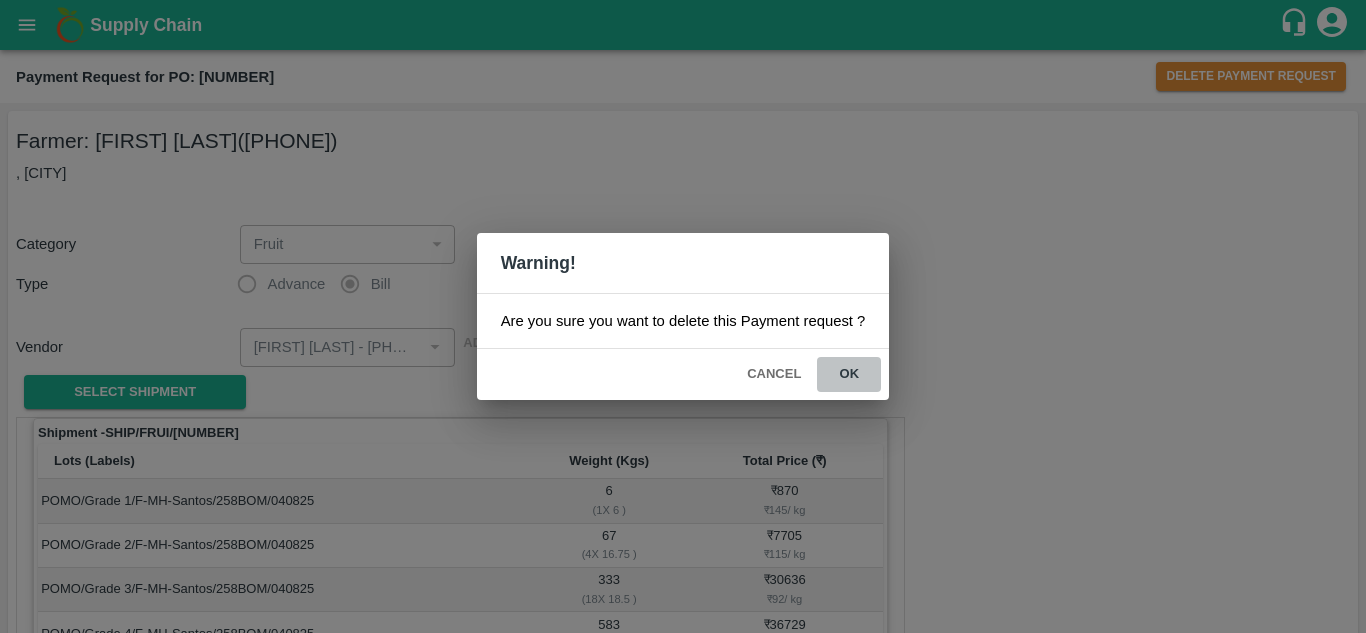 click on "ok" at bounding box center [849, 374] 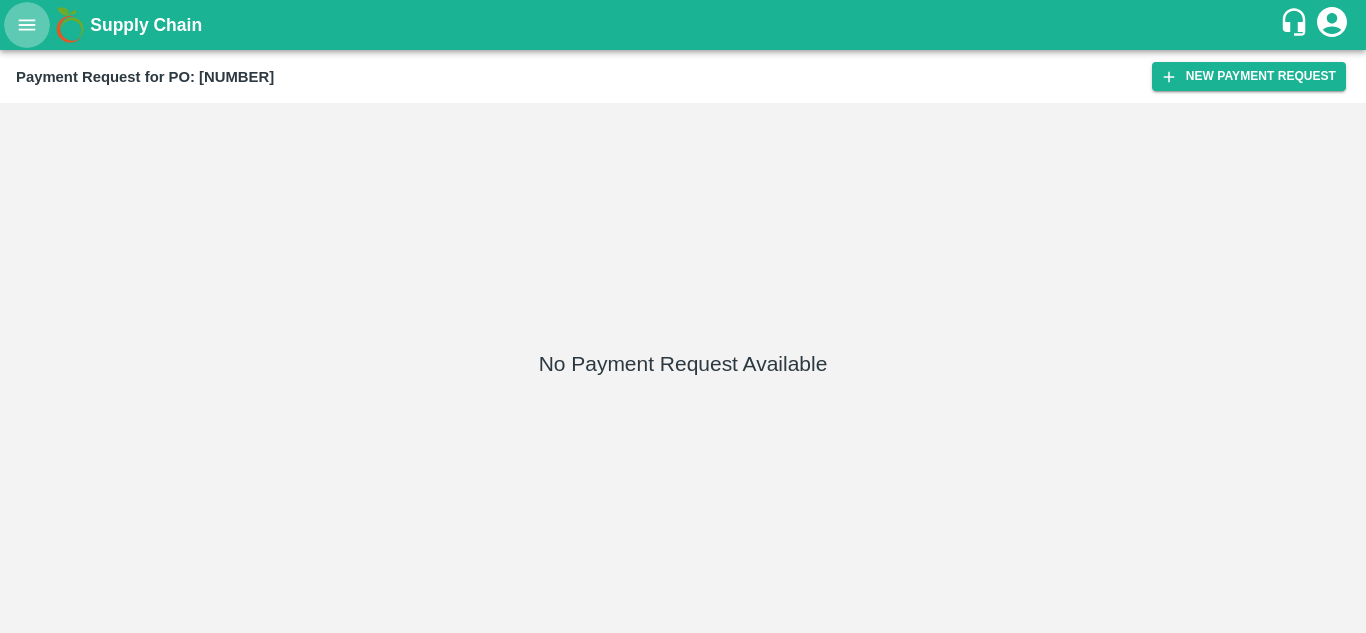 click at bounding box center (27, 25) 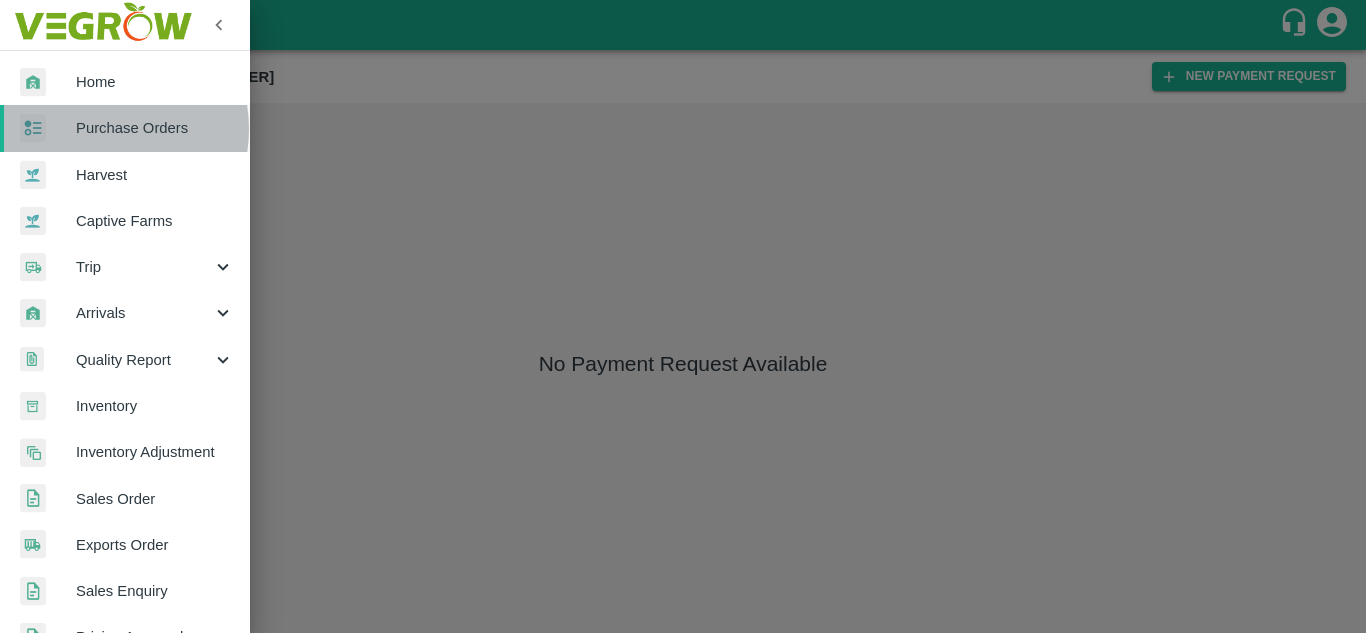 click on "Purchase Orders" at bounding box center (155, 128) 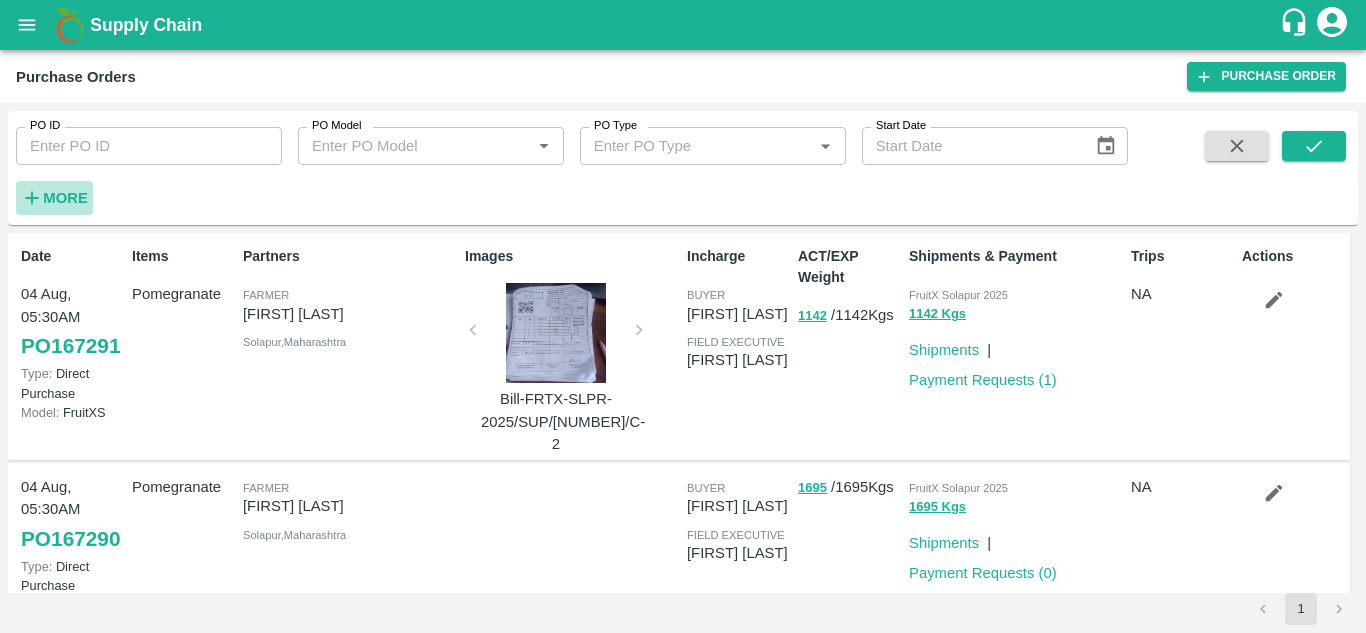 click on "More" at bounding box center [65, 198] 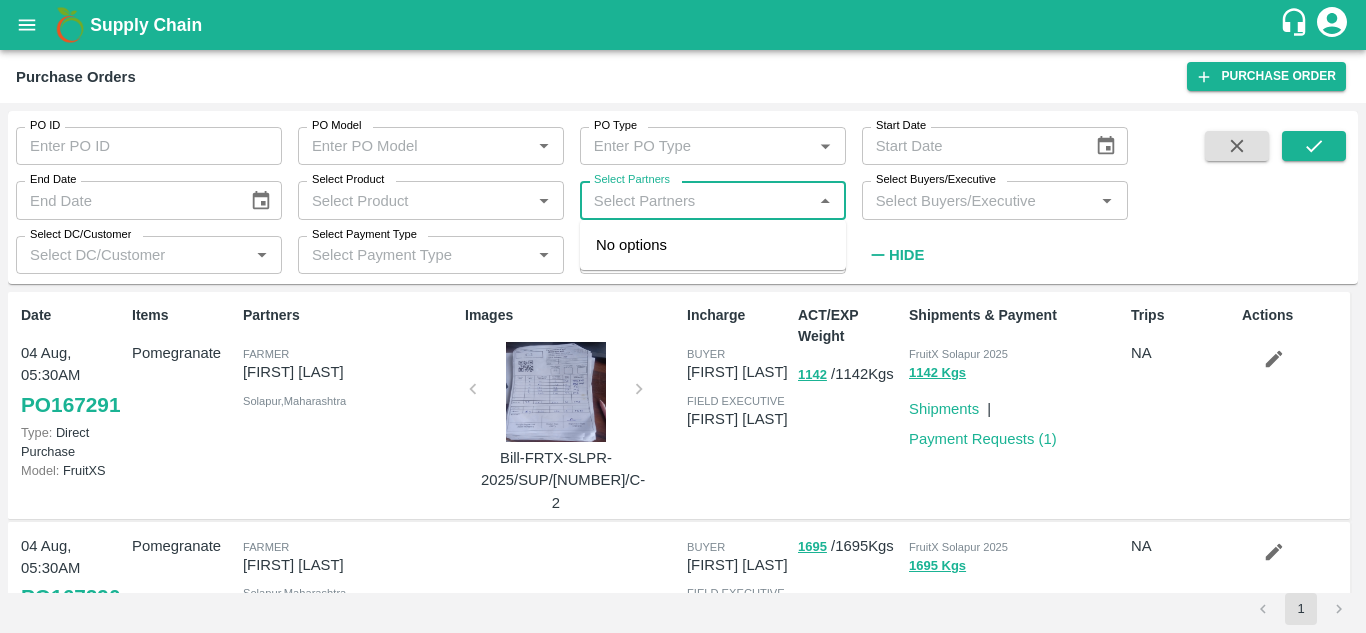 click on "Select Partners" at bounding box center [696, 200] 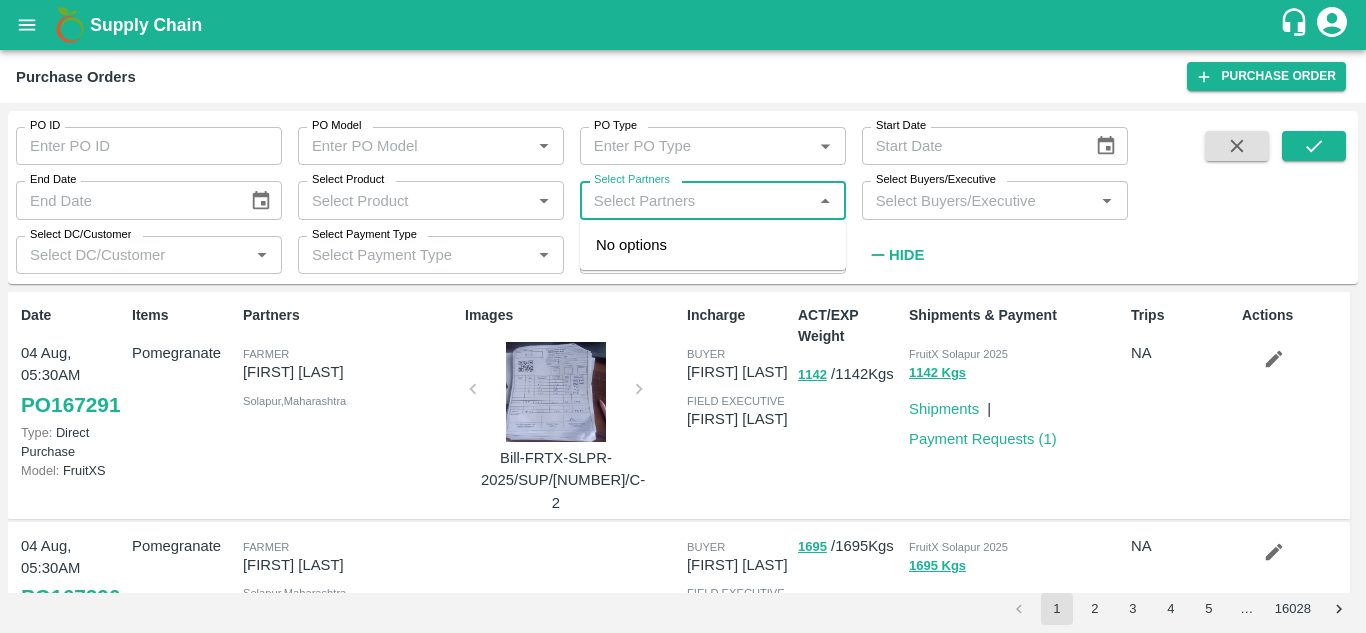paste on "9850169066" 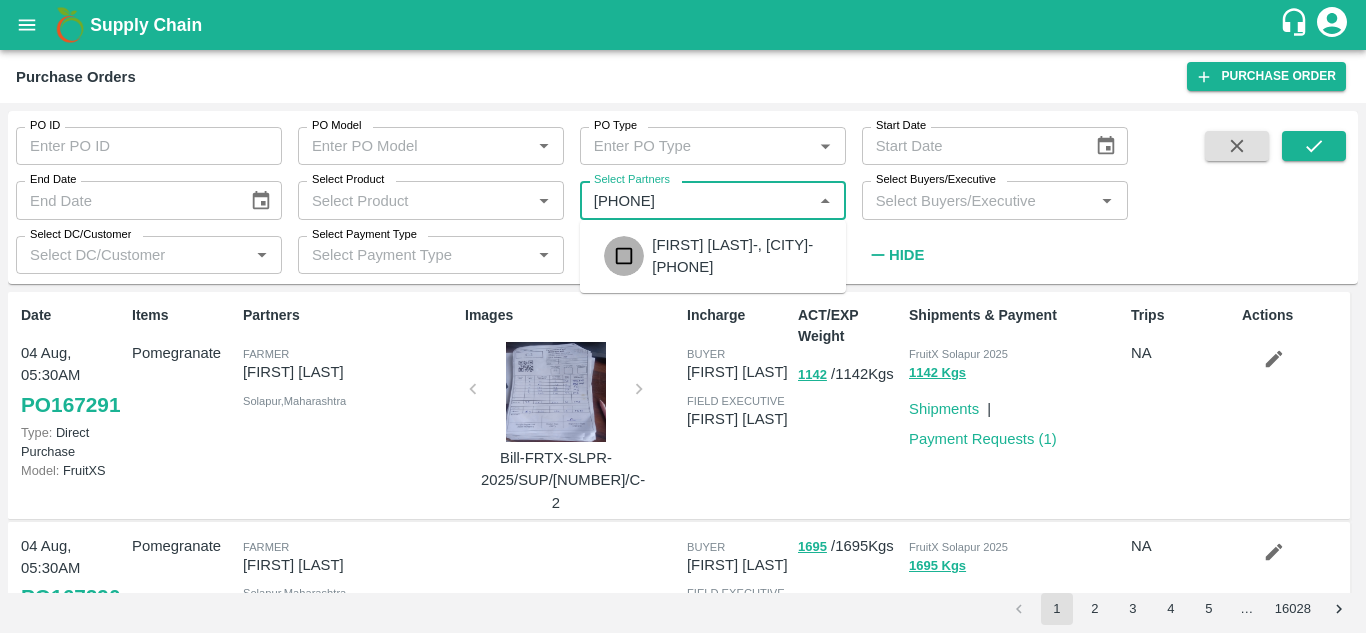 click at bounding box center (624, 256) 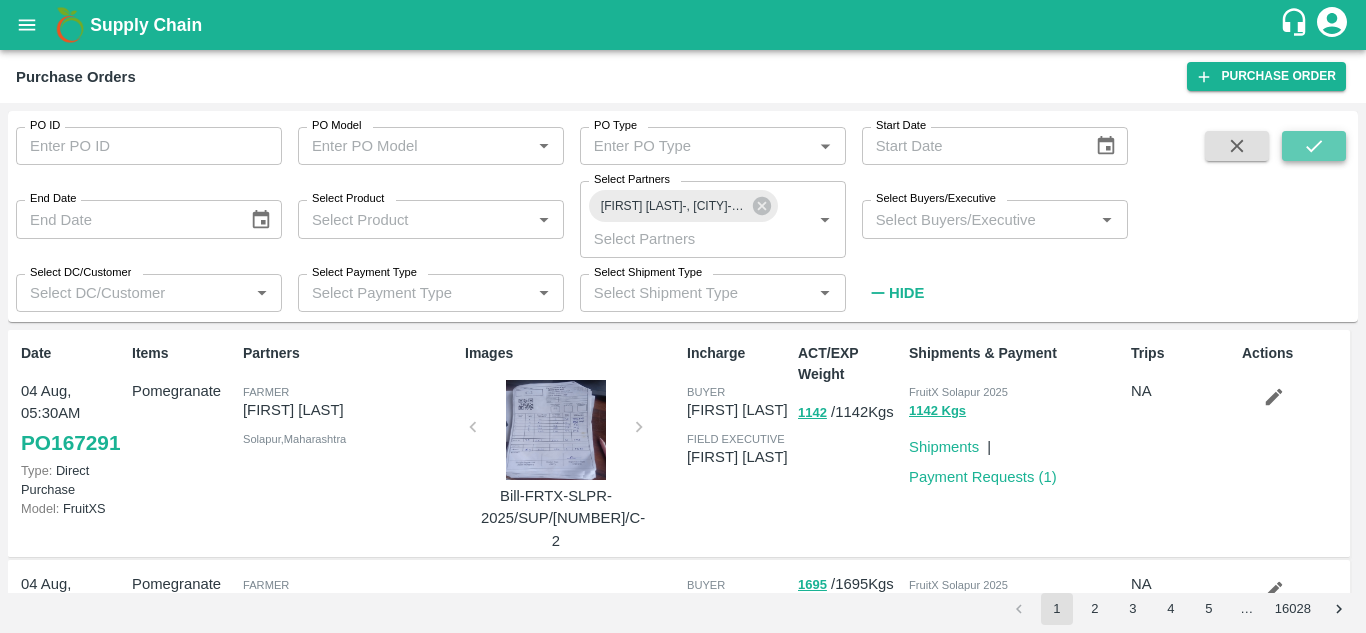 click at bounding box center [1314, 146] 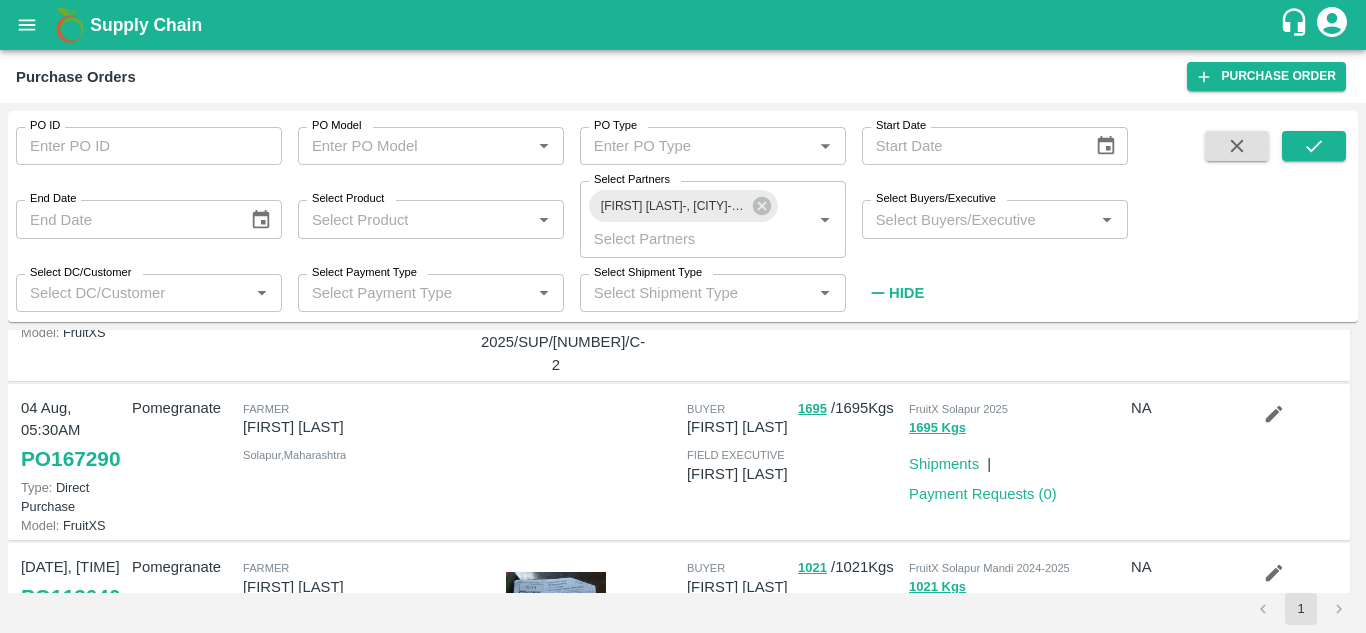 scroll, scrollTop: 201, scrollLeft: 0, axis: vertical 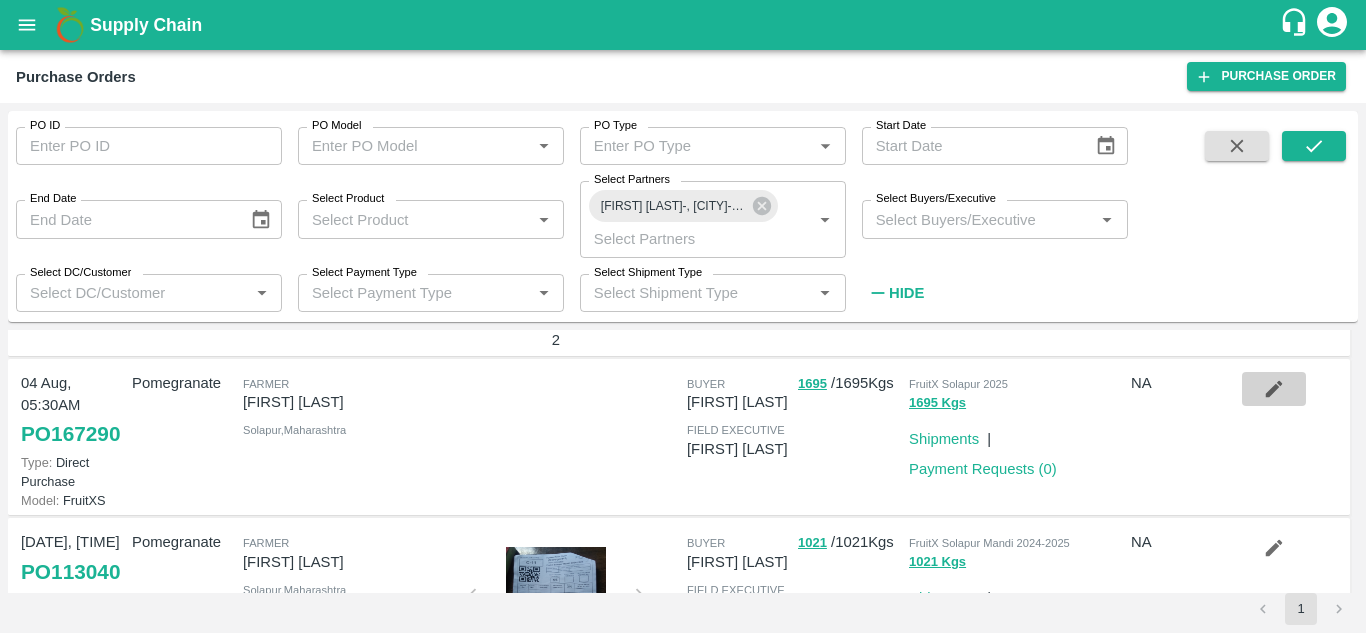 click 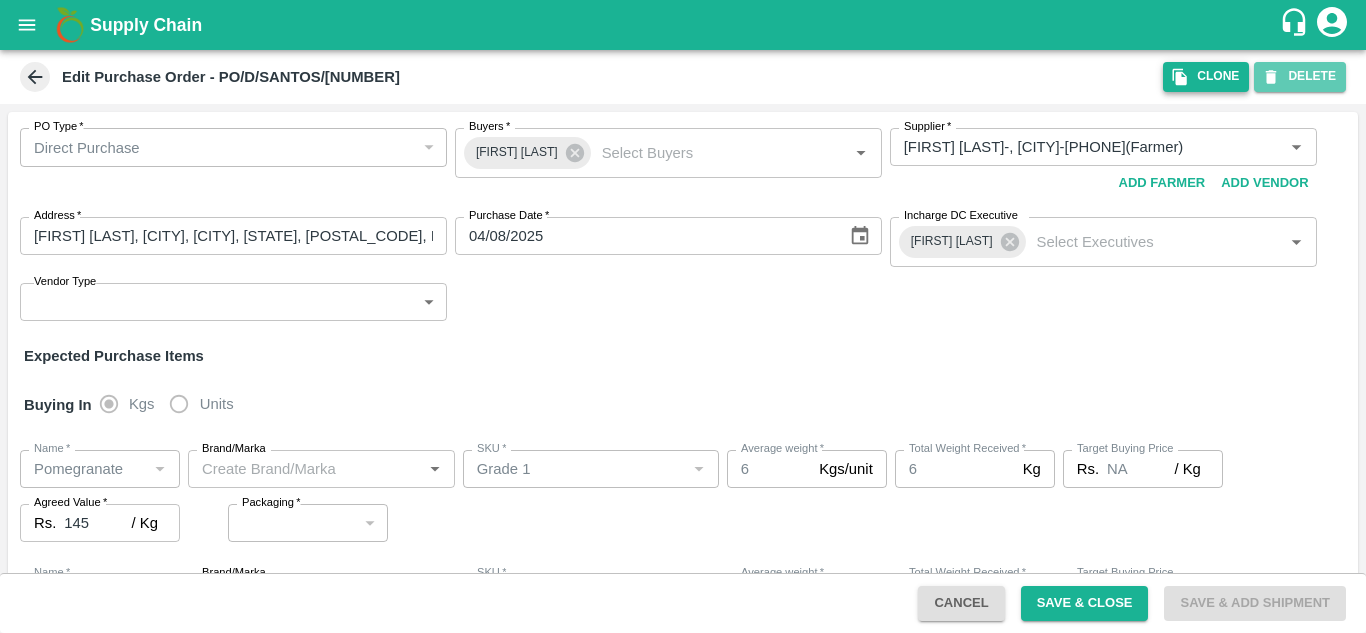 click on "DELETE" at bounding box center (1300, 76) 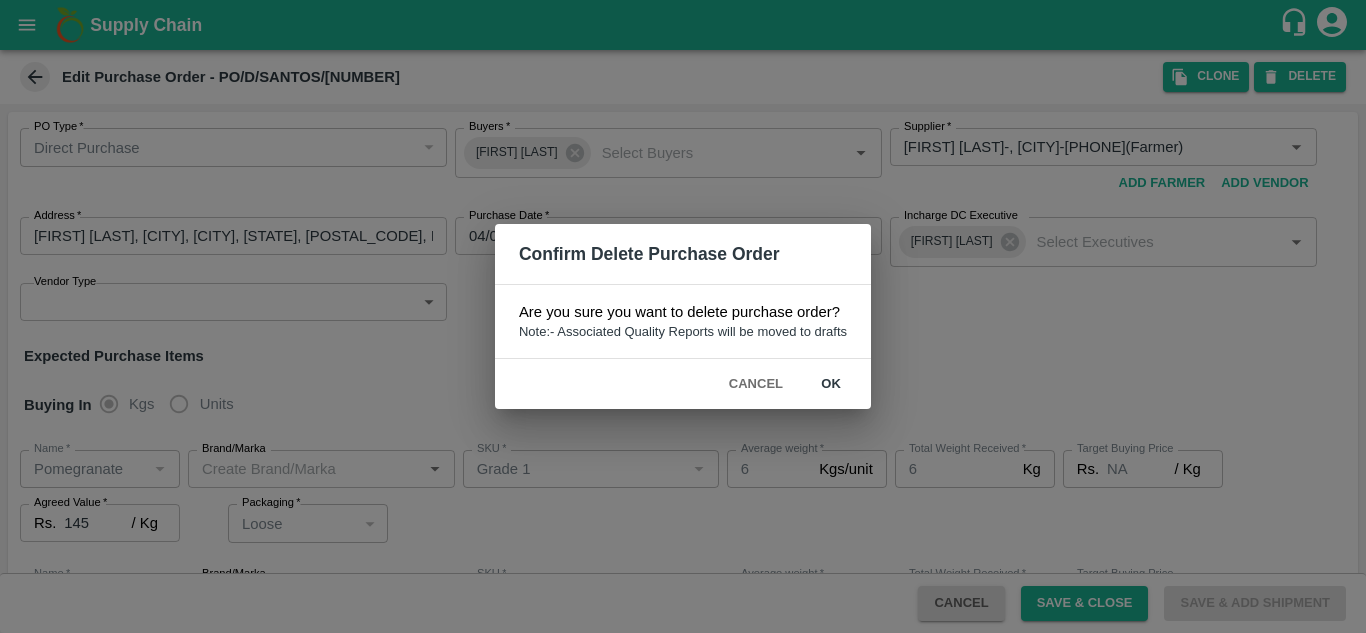 click on "ok" at bounding box center [831, 384] 